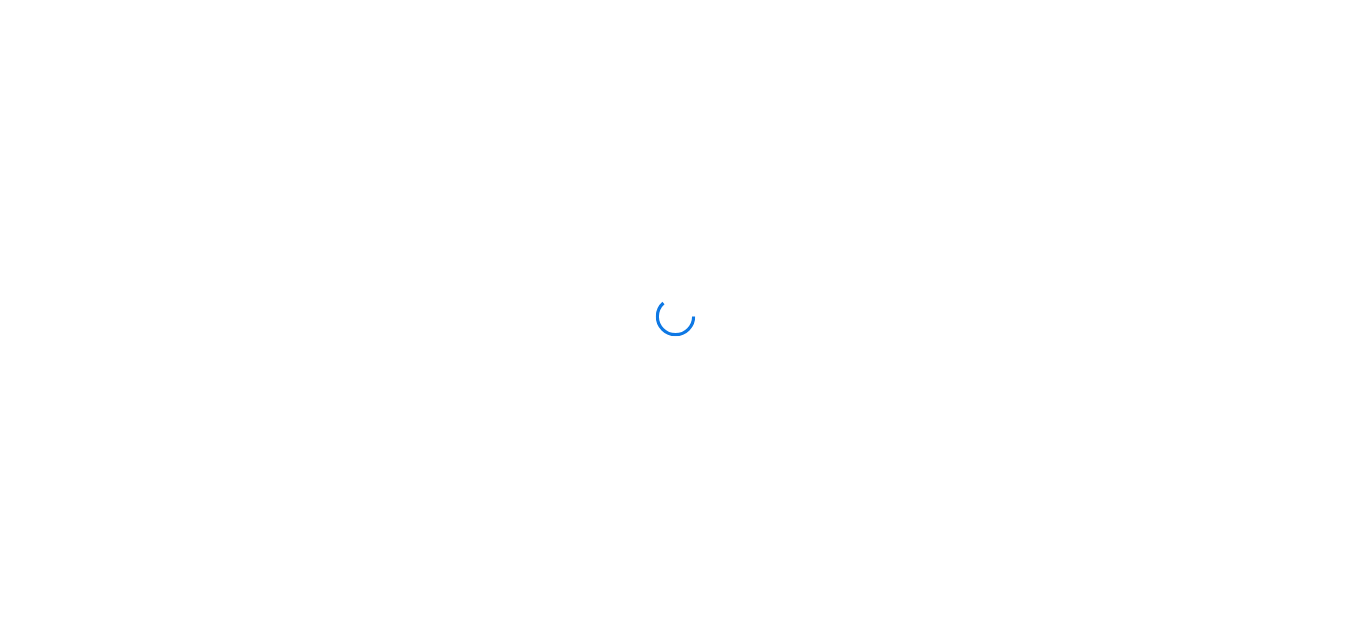 scroll, scrollTop: 0, scrollLeft: 0, axis: both 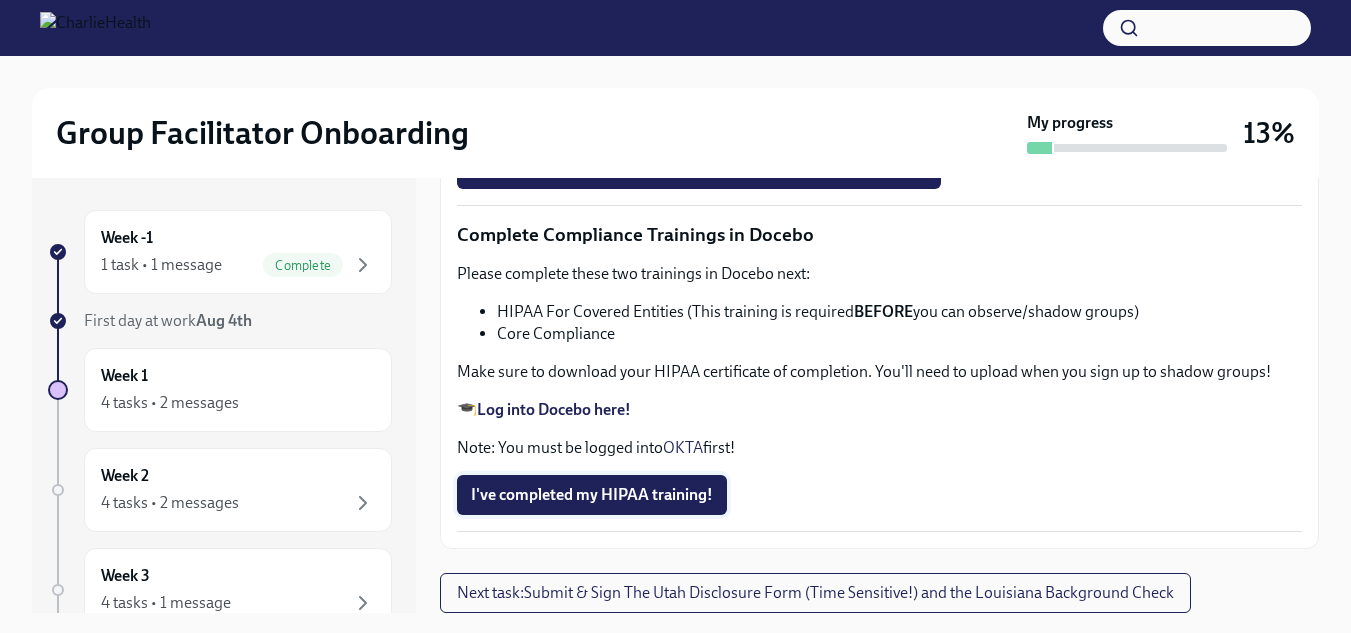 click on "I've completed my HIPAA training!" at bounding box center (592, 495) 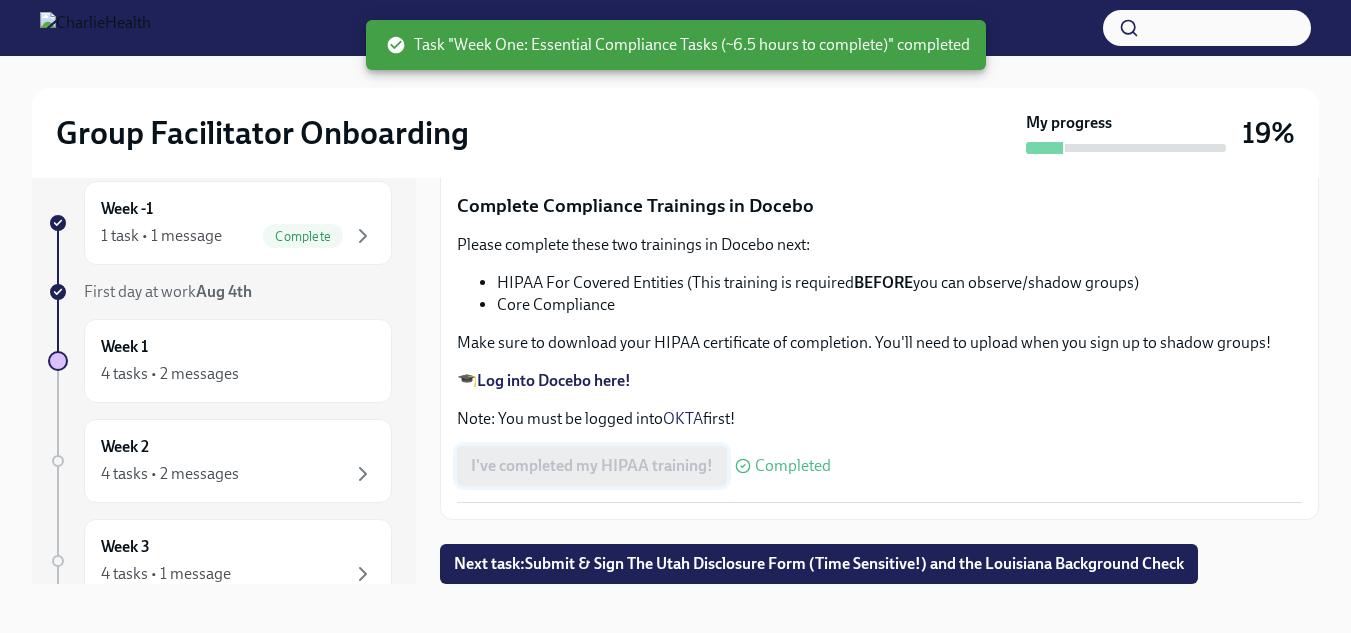 scroll, scrollTop: 36, scrollLeft: 0, axis: vertical 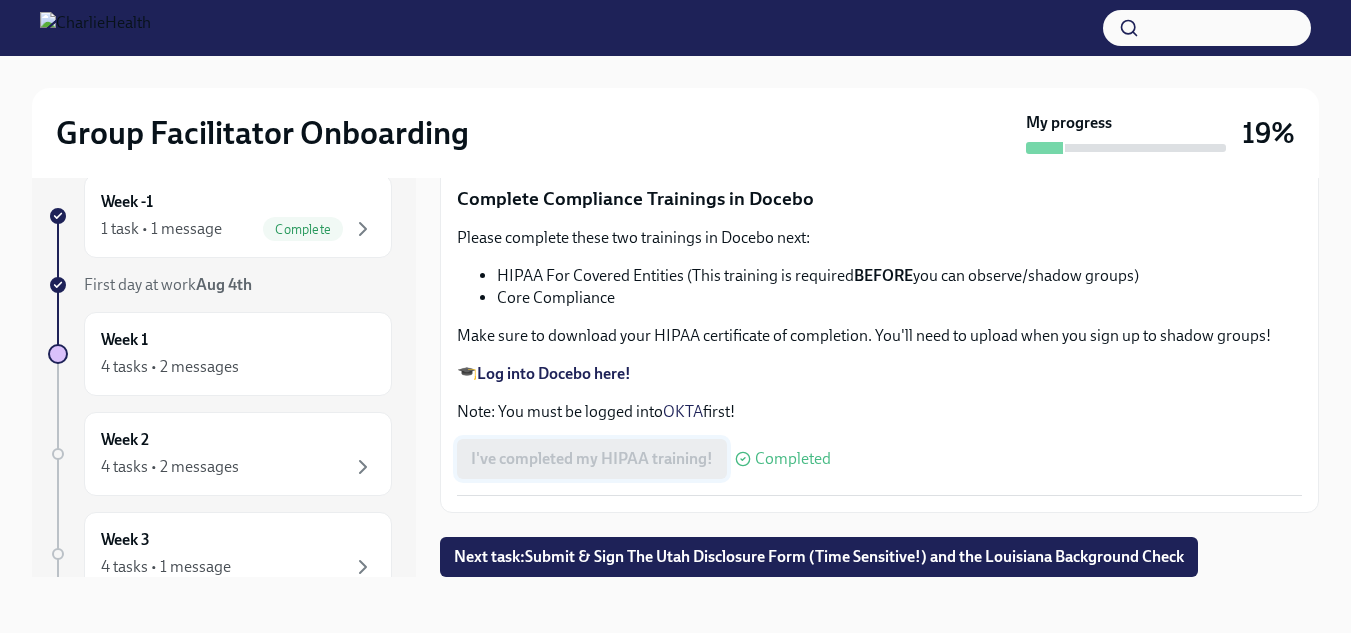 click on "Next task : Submit & Sign The [STATE] Disclosure Form (Time Sensitive!) and the [STATE] Background Check" at bounding box center (819, 557) 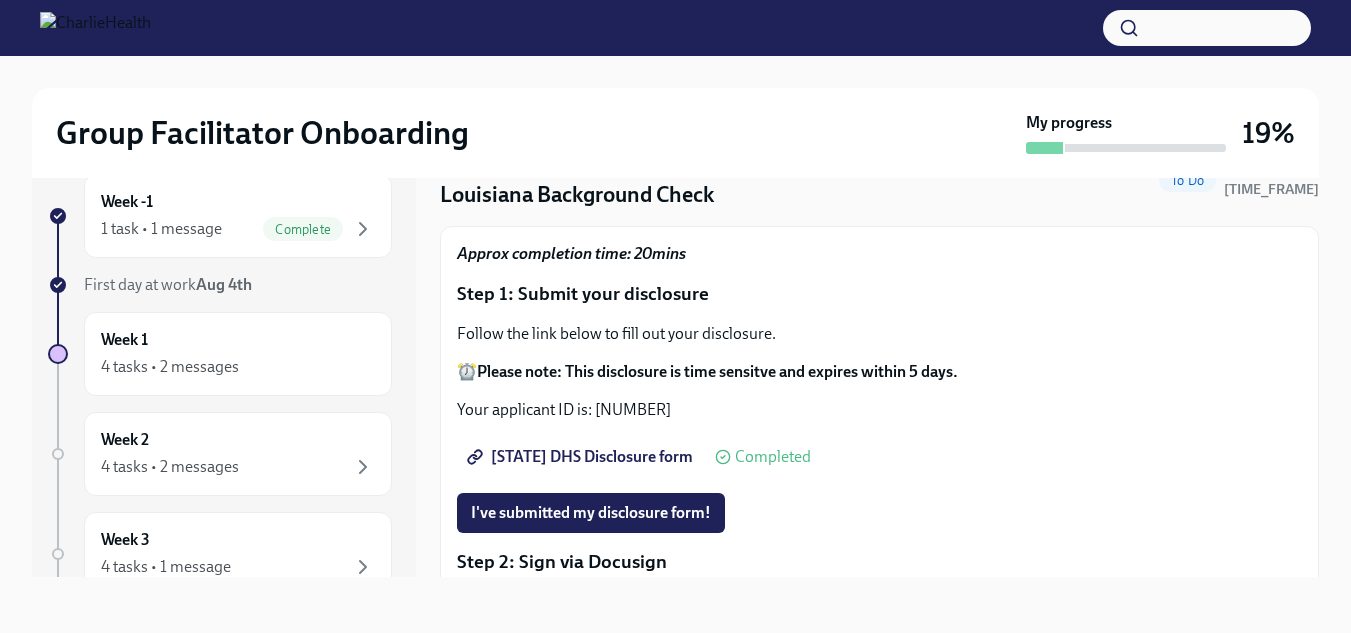 scroll, scrollTop: 65, scrollLeft: 0, axis: vertical 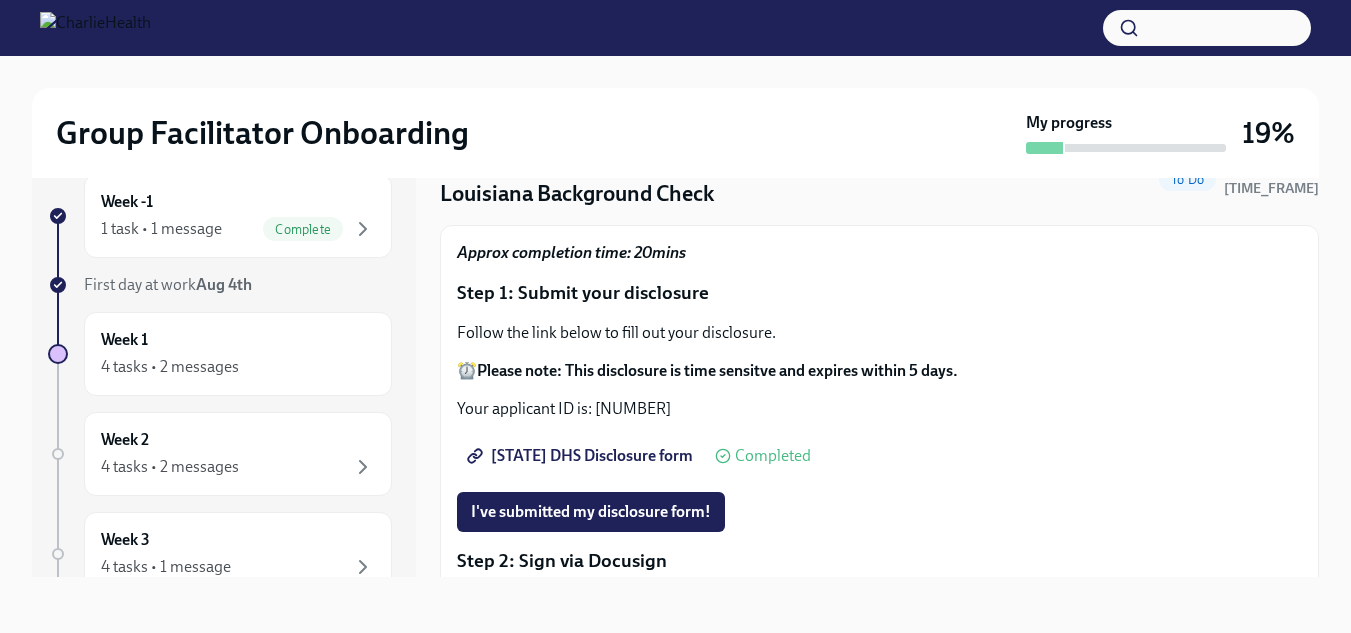 click on "[STATE] DHS Disclosure form" at bounding box center (582, 456) 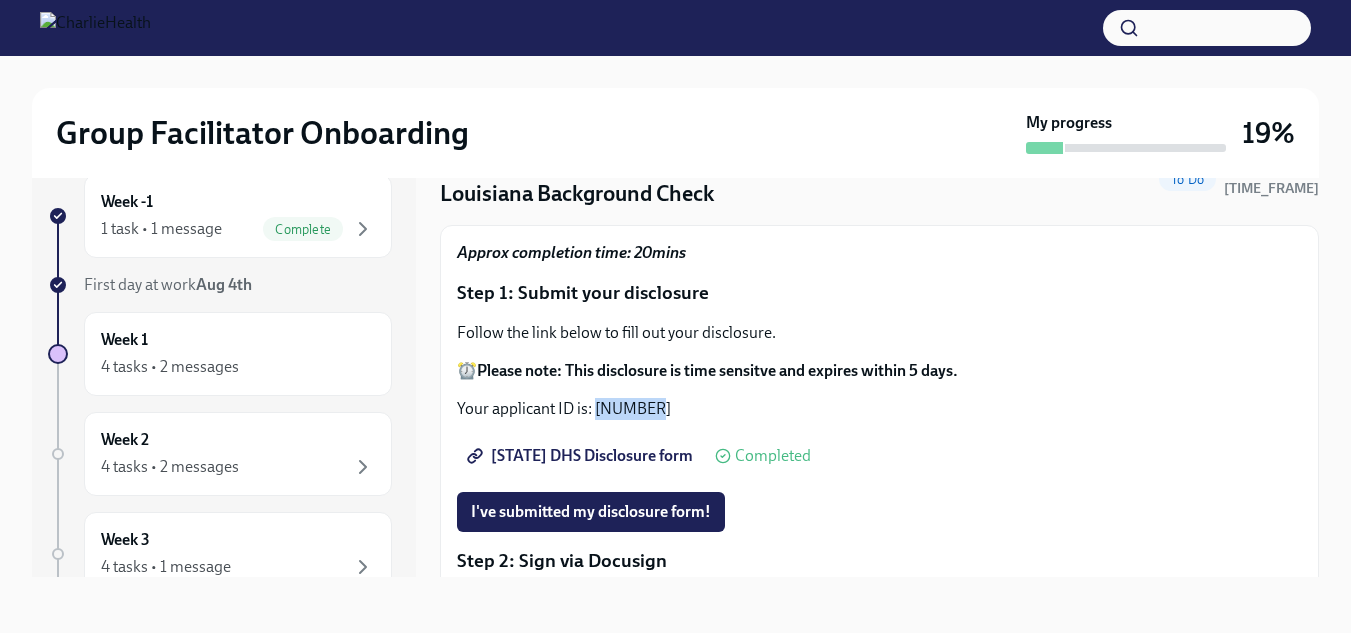 drag, startPoint x: 659, startPoint y: 415, endPoint x: 594, endPoint y: 410, distance: 65.192024 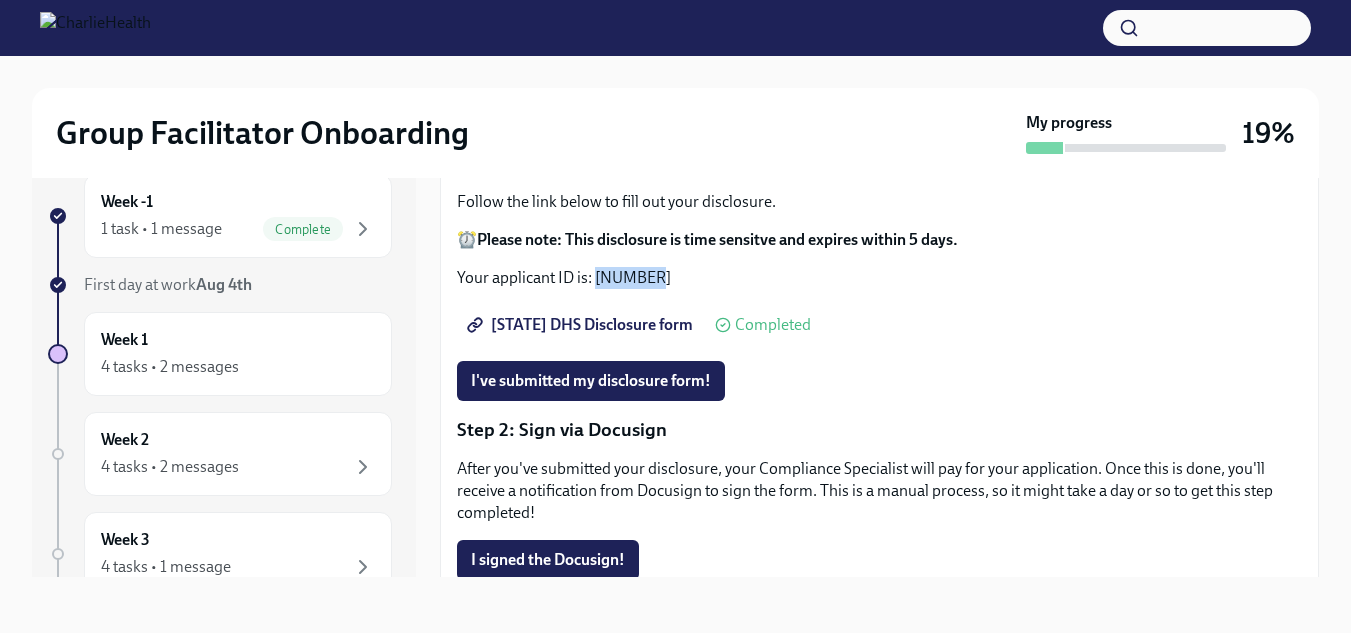 scroll, scrollTop: 199, scrollLeft: 0, axis: vertical 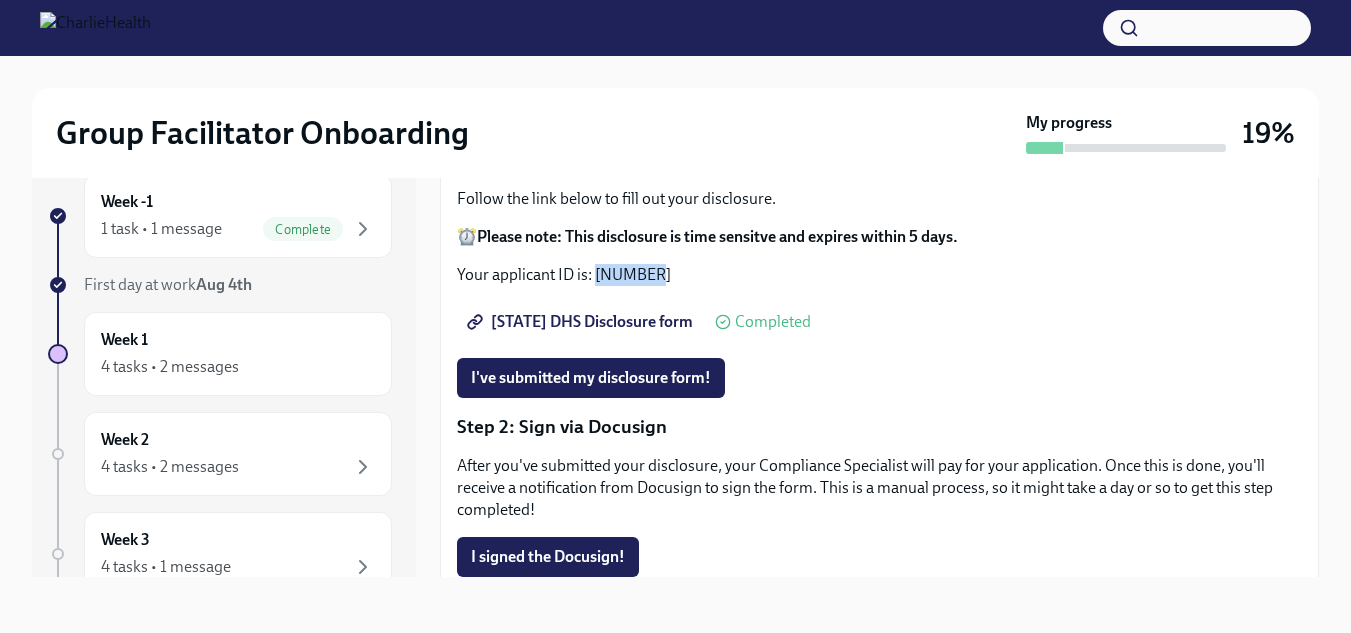 click on "[STATE] DHS Disclosure form" at bounding box center [582, 322] 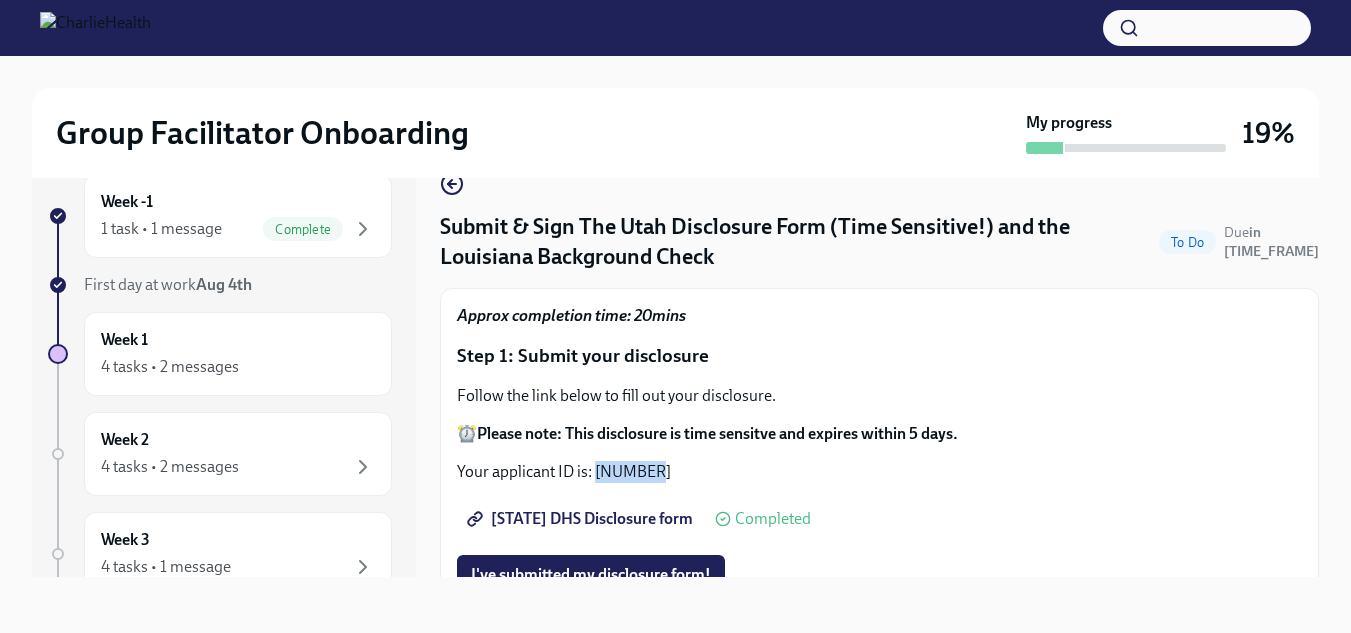 scroll, scrollTop: 0, scrollLeft: 0, axis: both 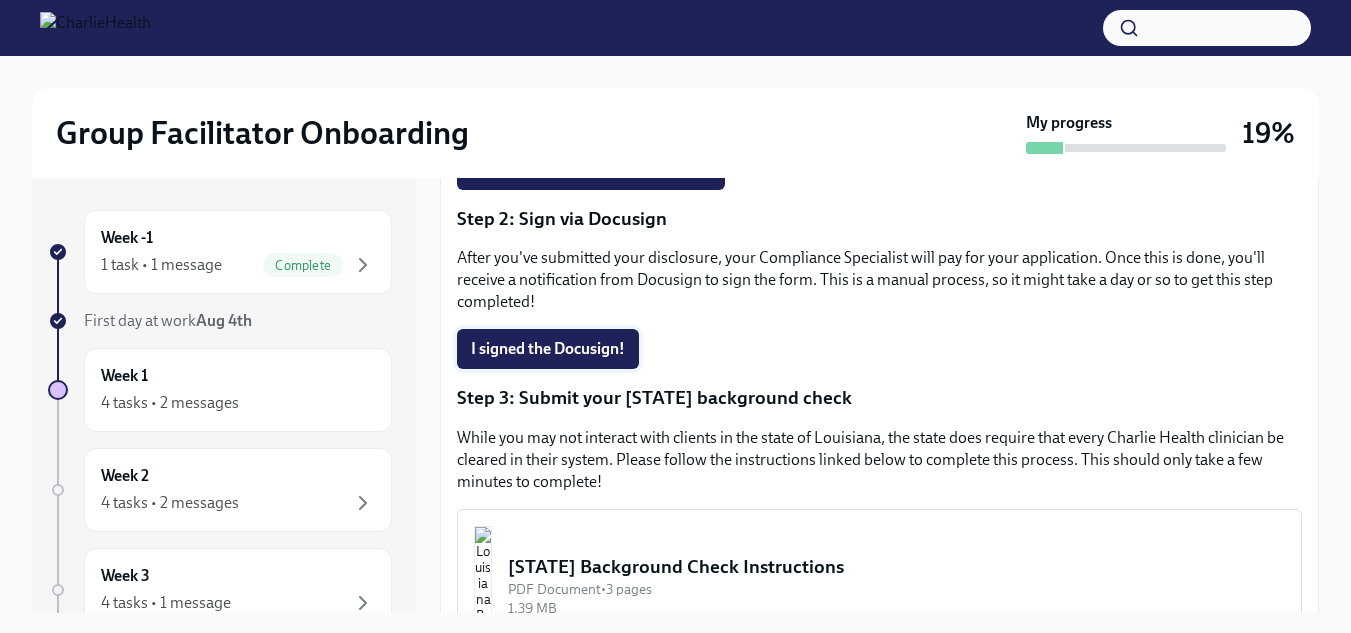 click on "I signed the Docusign!" at bounding box center (548, 349) 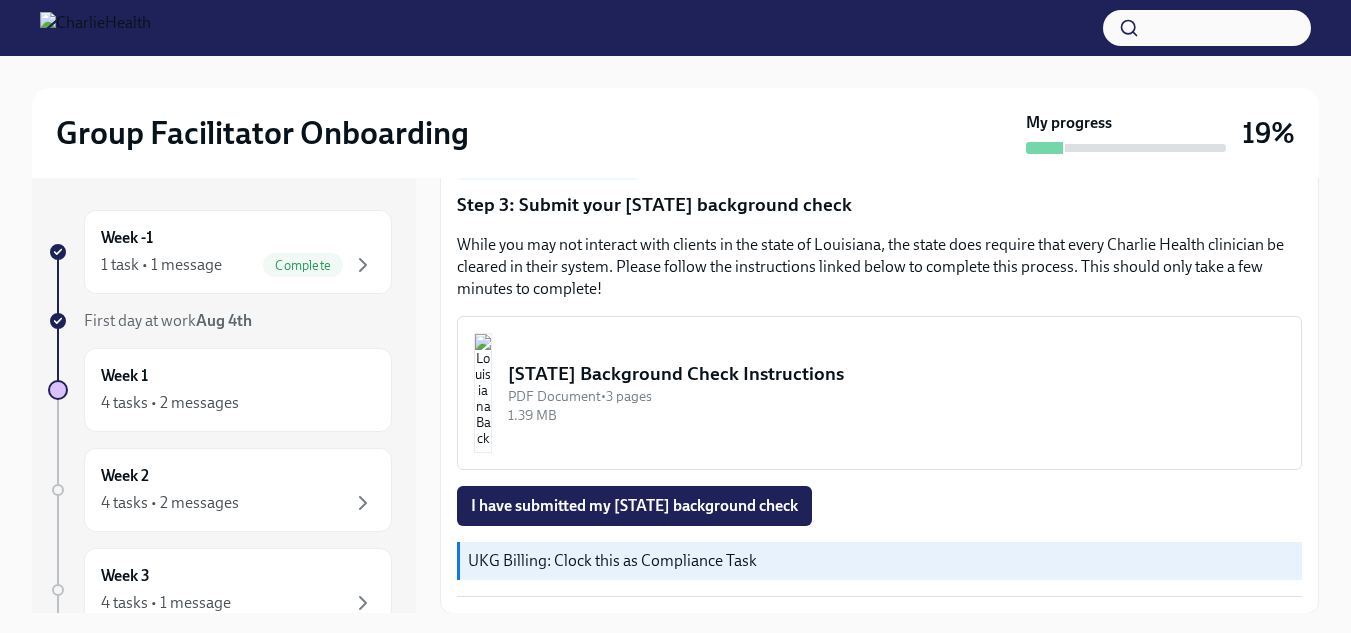 scroll, scrollTop: 637, scrollLeft: 0, axis: vertical 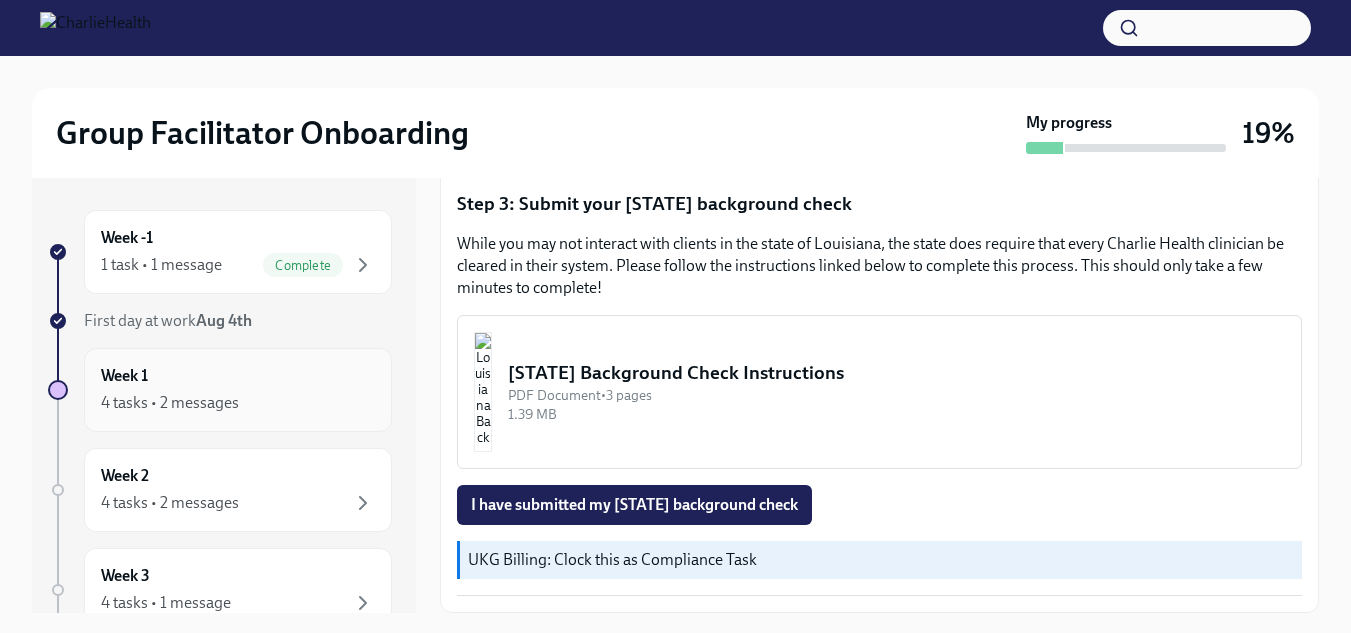 click on "Week 1 4 tasks • 2 messages" at bounding box center (238, 390) 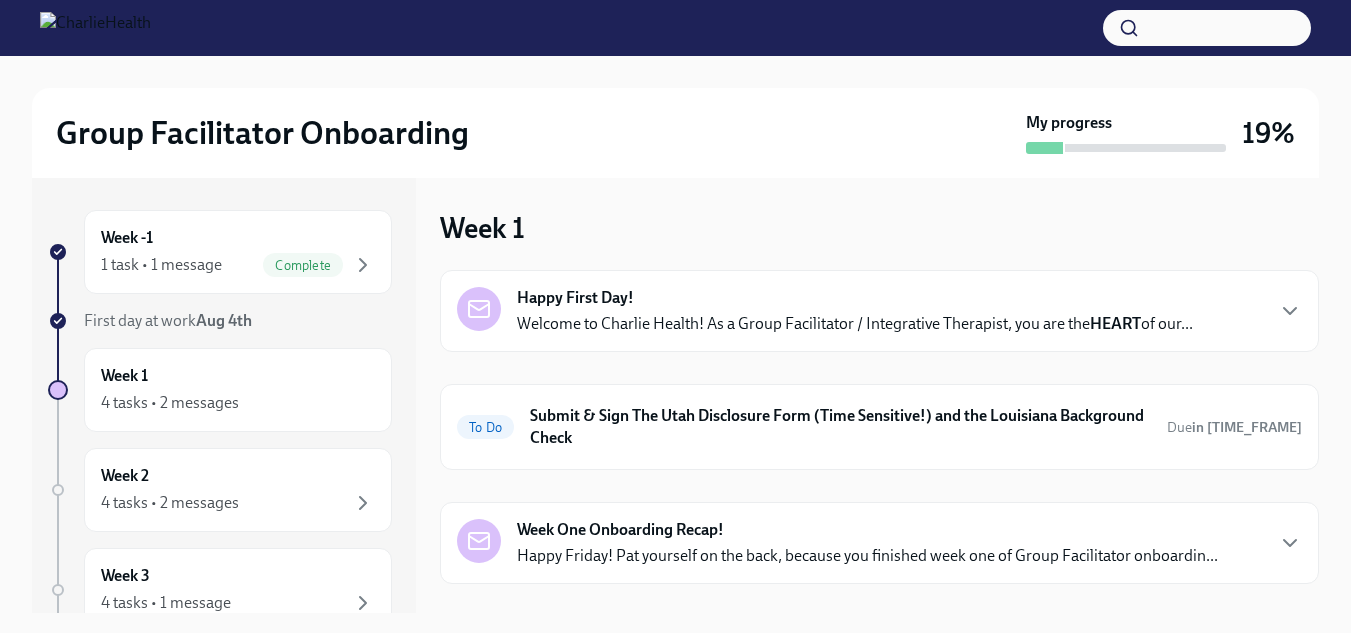 scroll, scrollTop: 33, scrollLeft: 0, axis: vertical 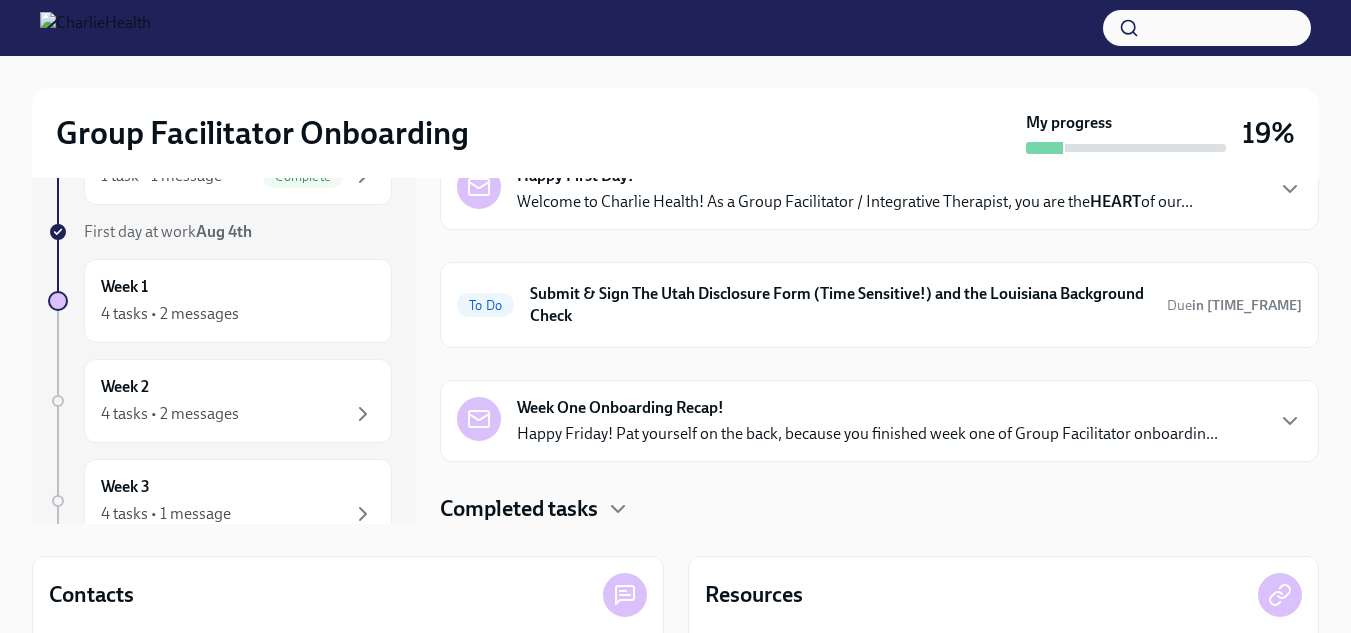 click on "Submit & Sign The Utah Disclosure Form (Time Sensitive!) and the Louisiana Background Check" at bounding box center (840, 305) 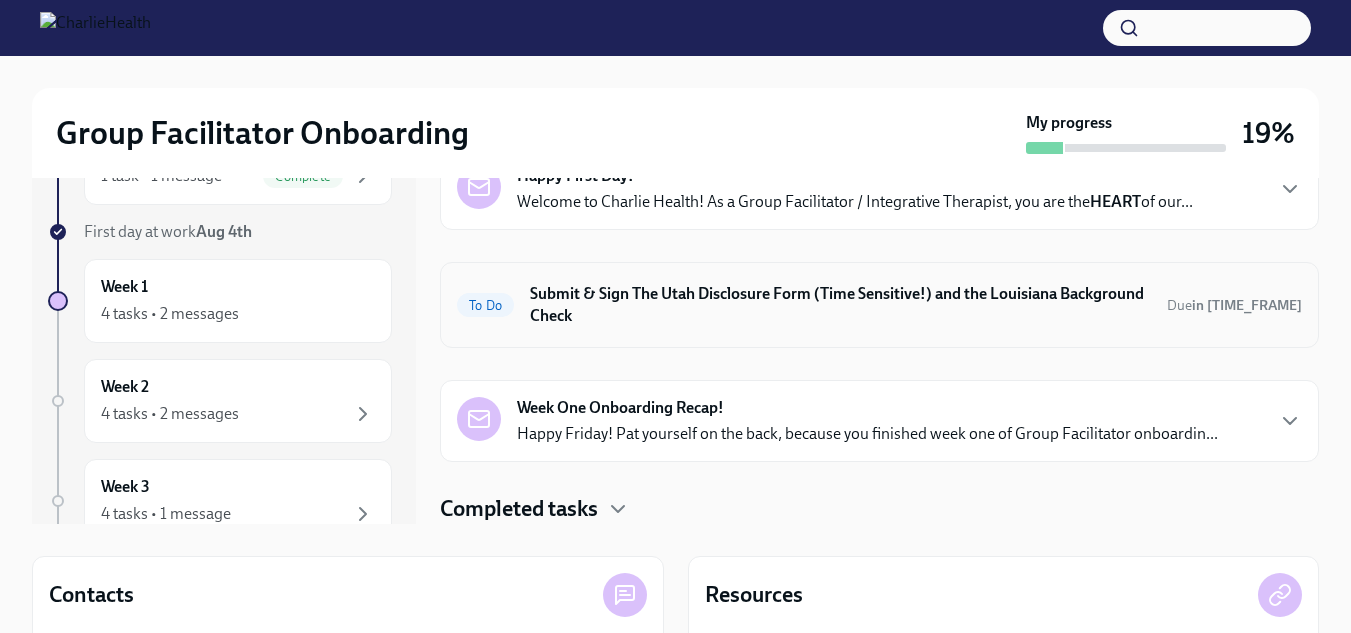 scroll, scrollTop: 36, scrollLeft: 0, axis: vertical 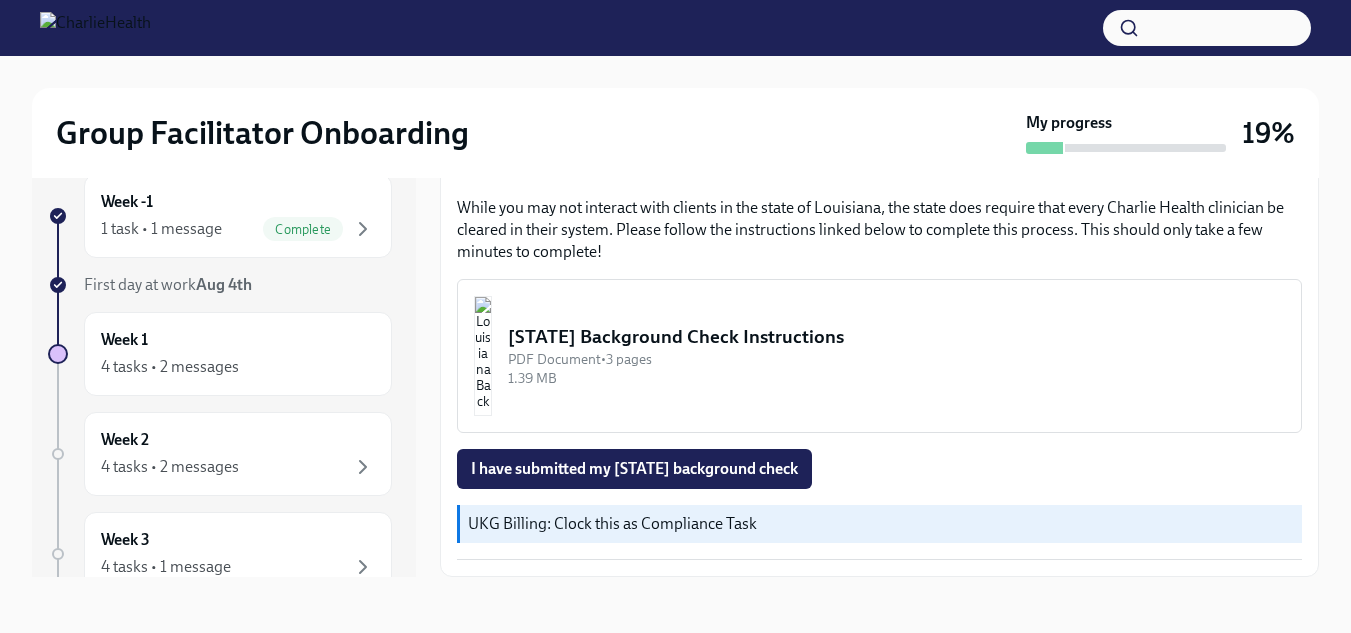 click on "PDF Document  •  3 pages" at bounding box center (896, 359) 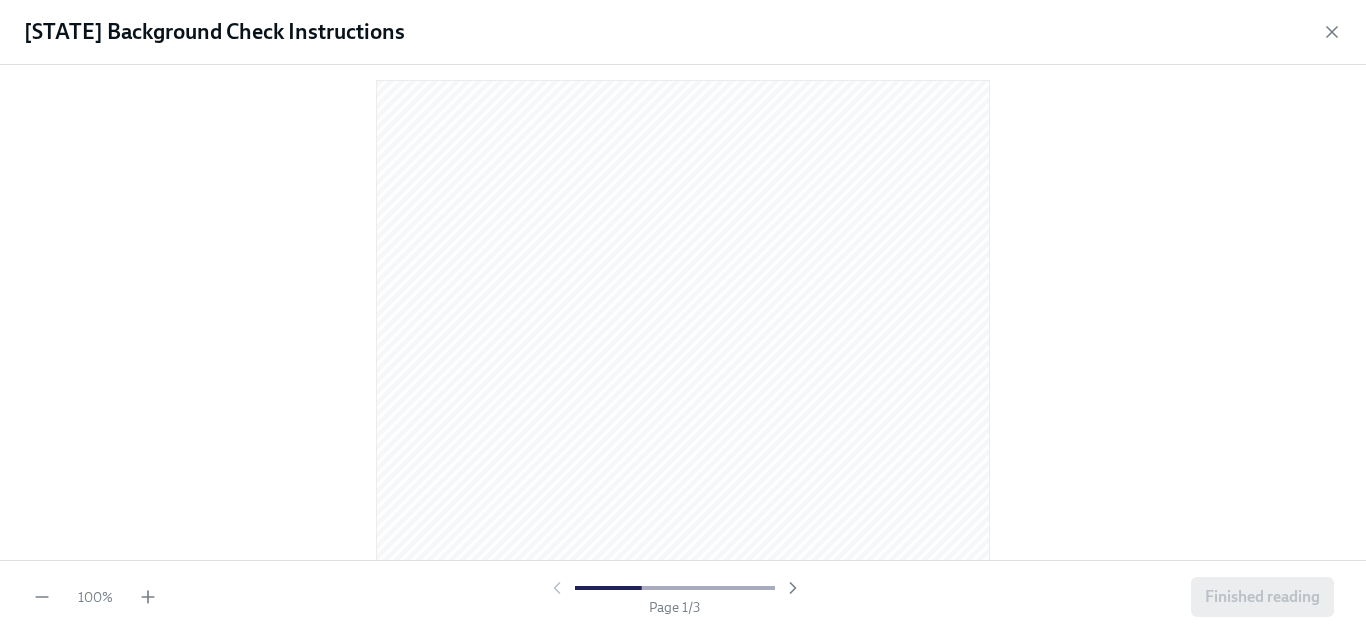 scroll, scrollTop: 12, scrollLeft: 0, axis: vertical 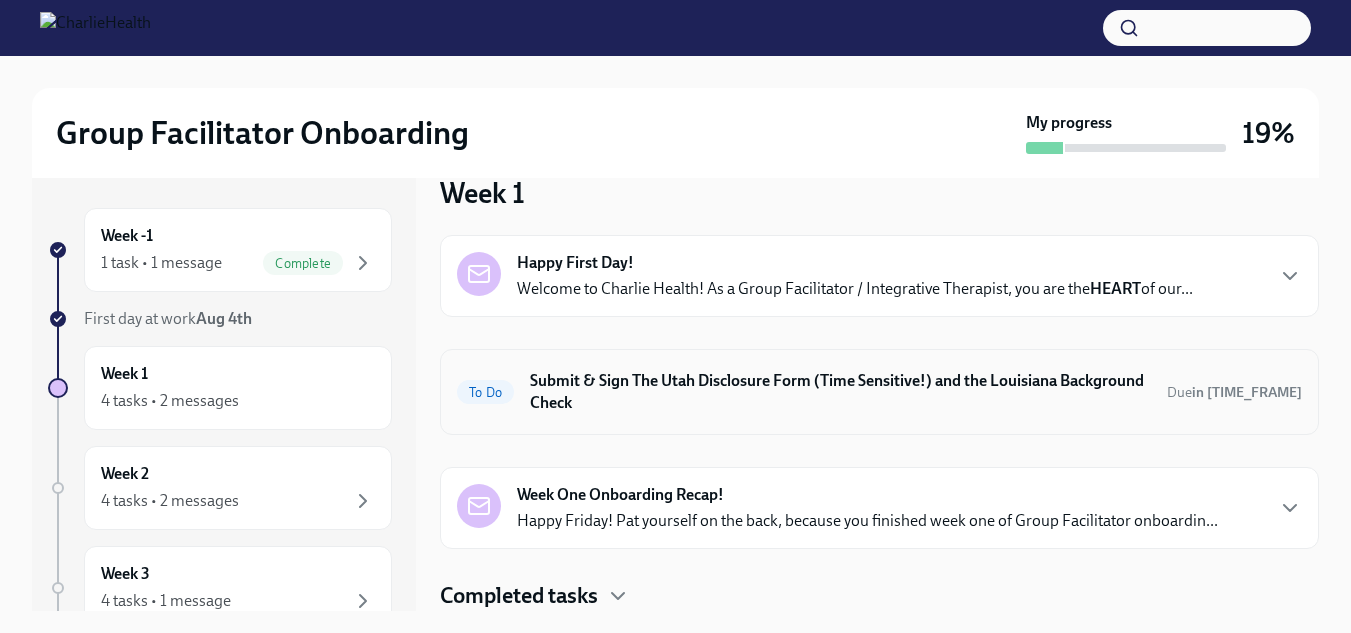 click on "Submit & Sign The Utah Disclosure Form (Time Sensitive!) and the Louisiana Background Check" at bounding box center [840, 392] 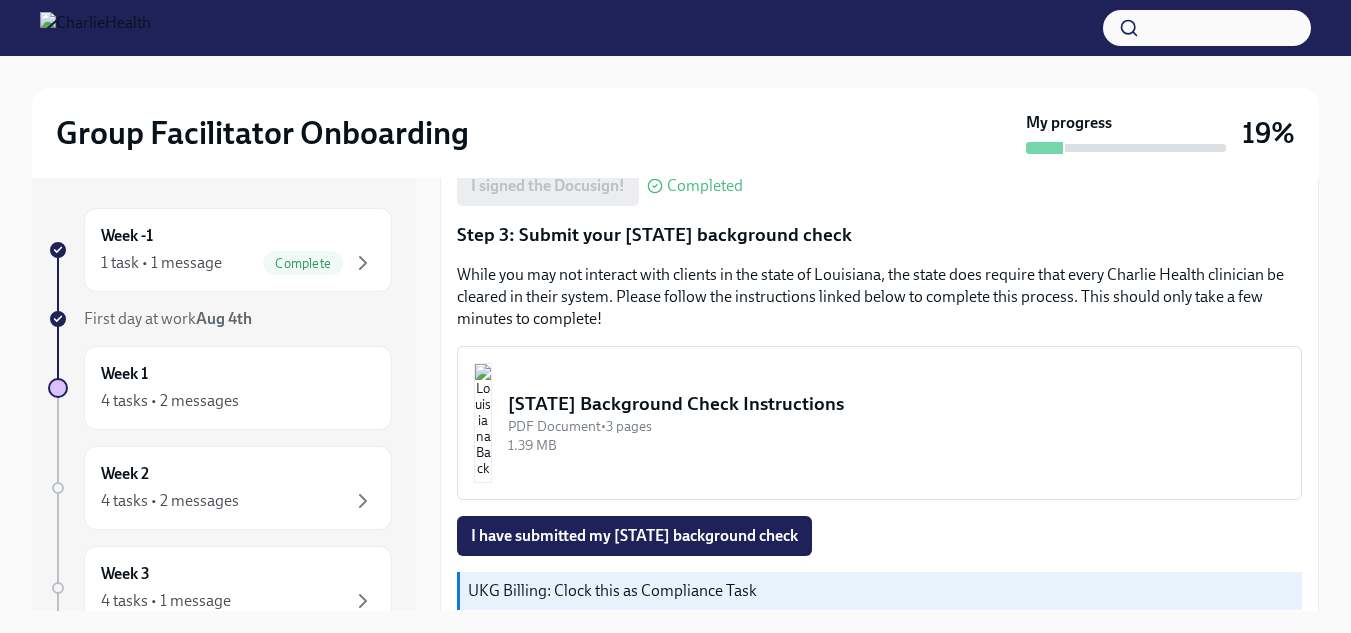 scroll, scrollTop: 637, scrollLeft: 0, axis: vertical 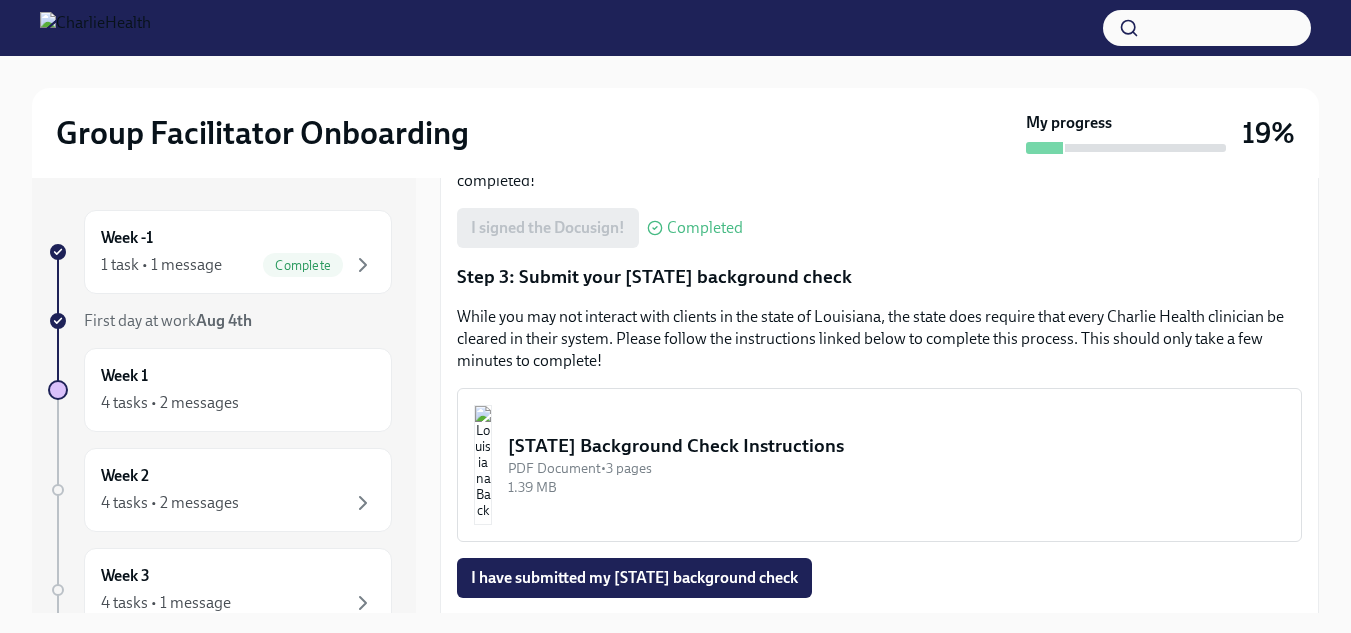 click on "[STATE] Background Check Instructions" at bounding box center [896, 446] 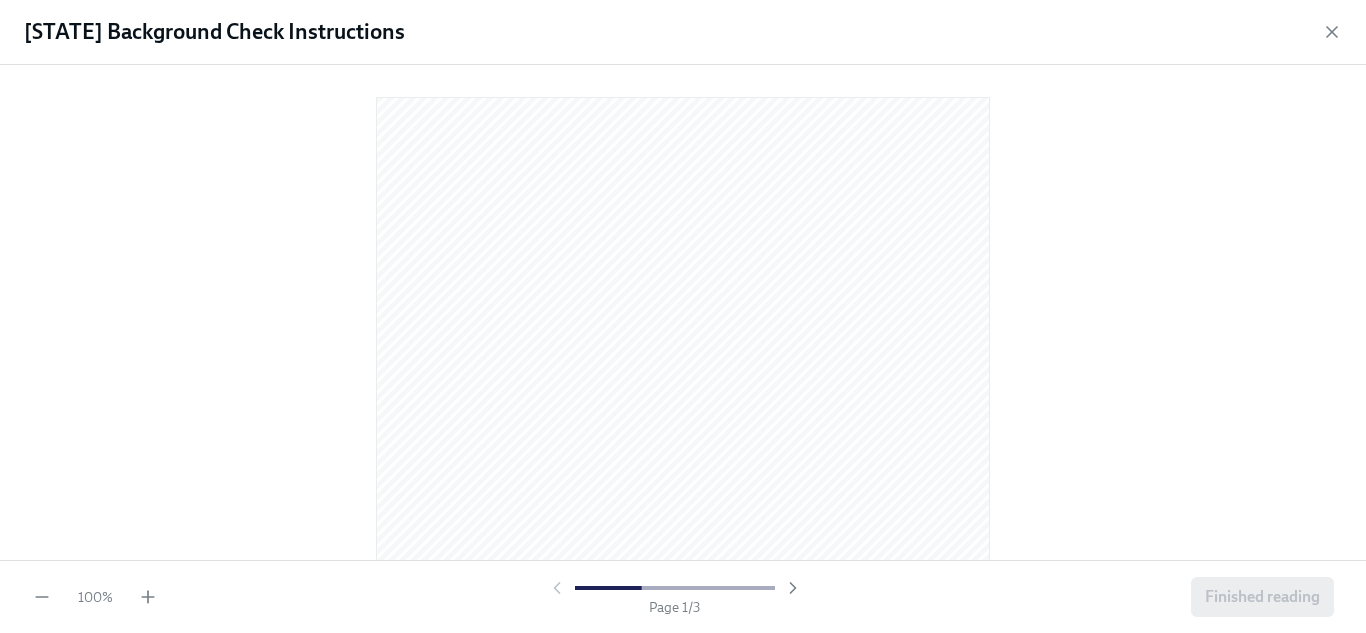 click on "100 % Page   1 / 3 Finished reading" at bounding box center [683, 596] 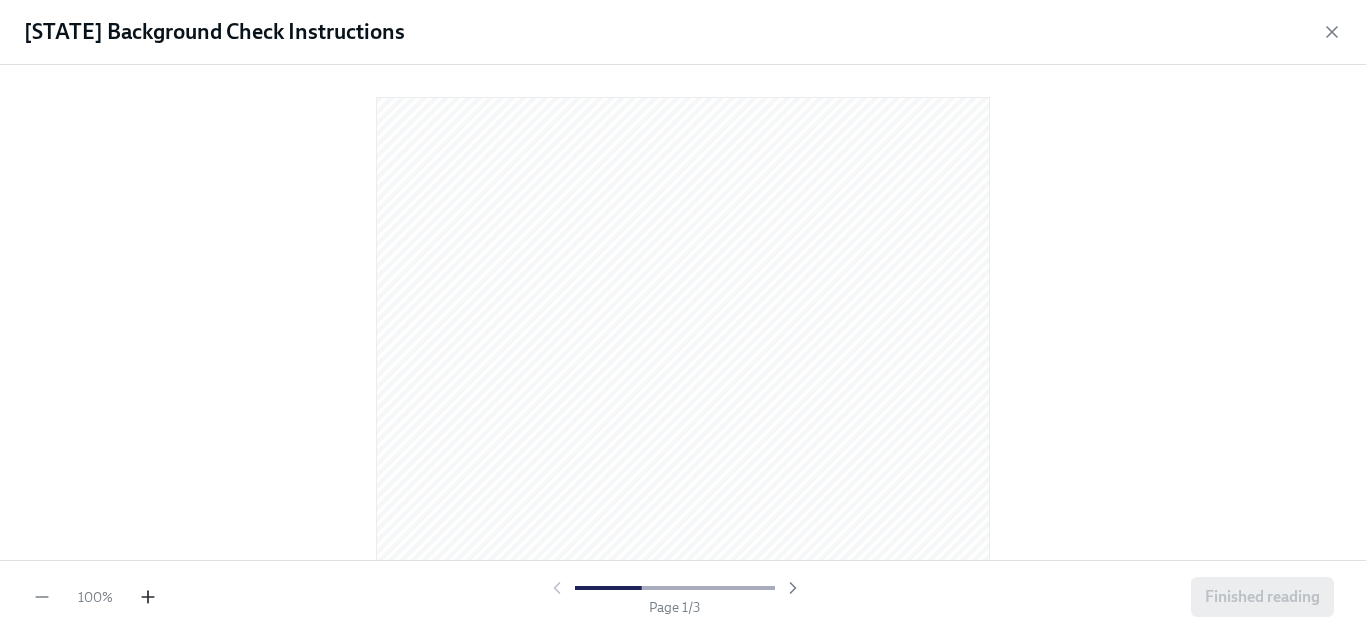 click 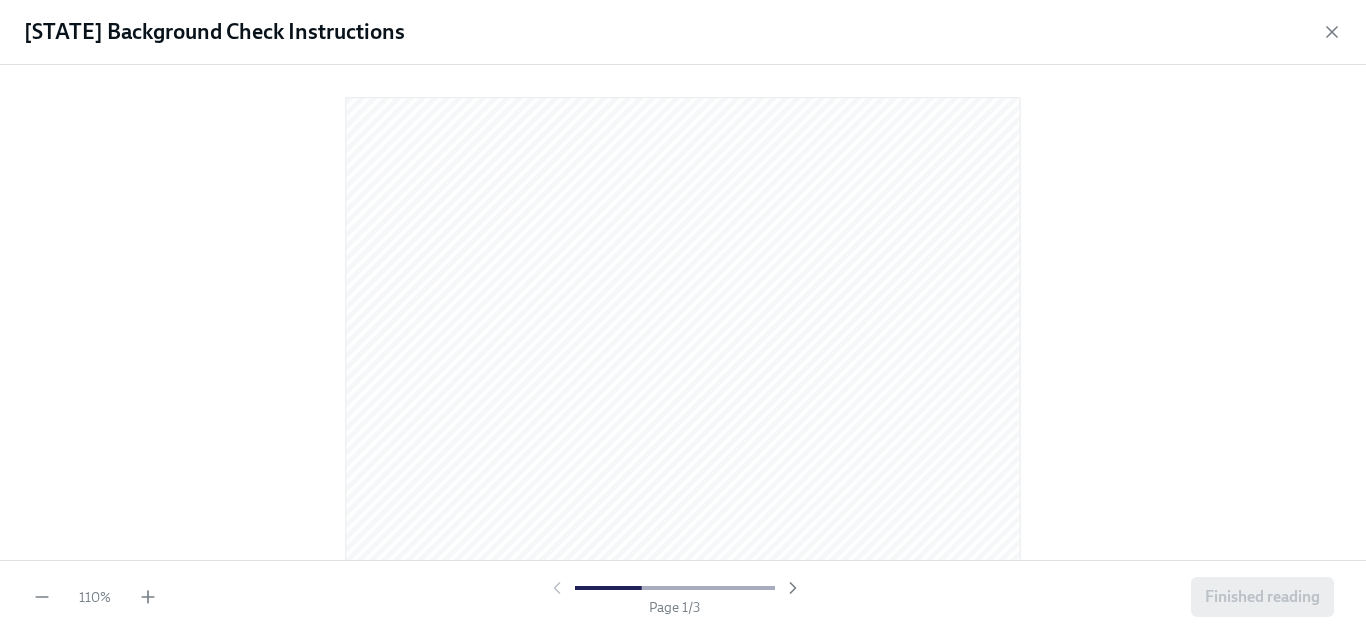 scroll, scrollTop: 78, scrollLeft: 0, axis: vertical 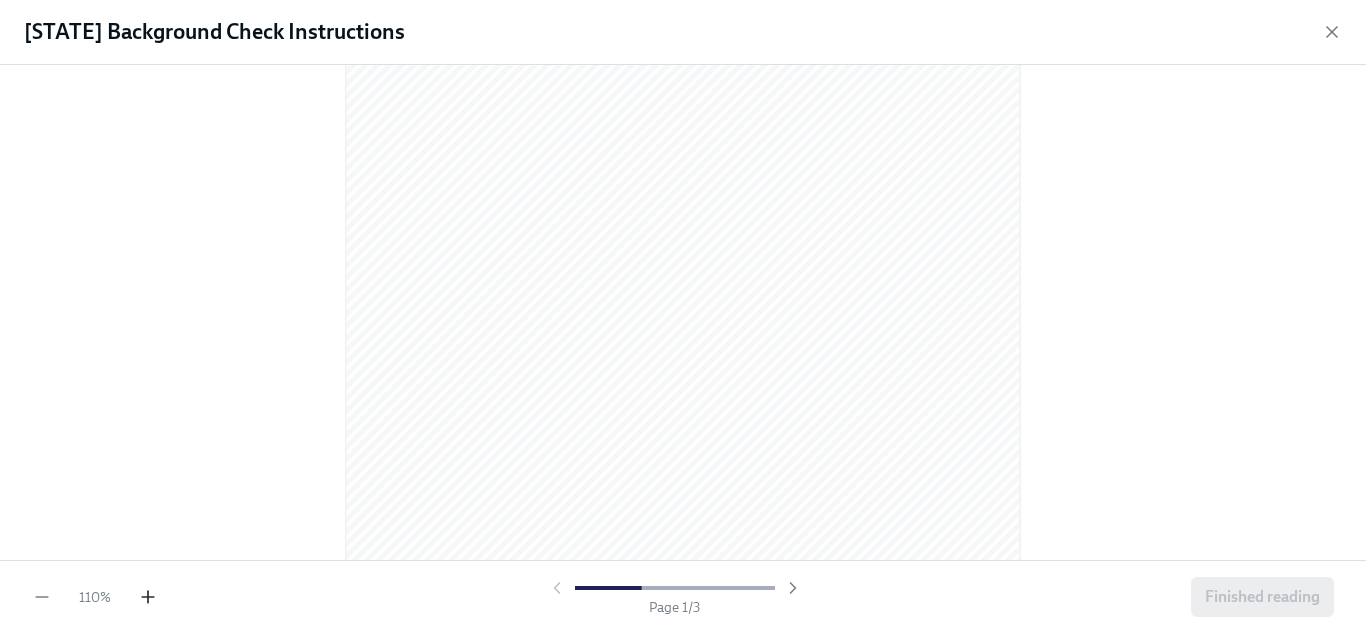 click 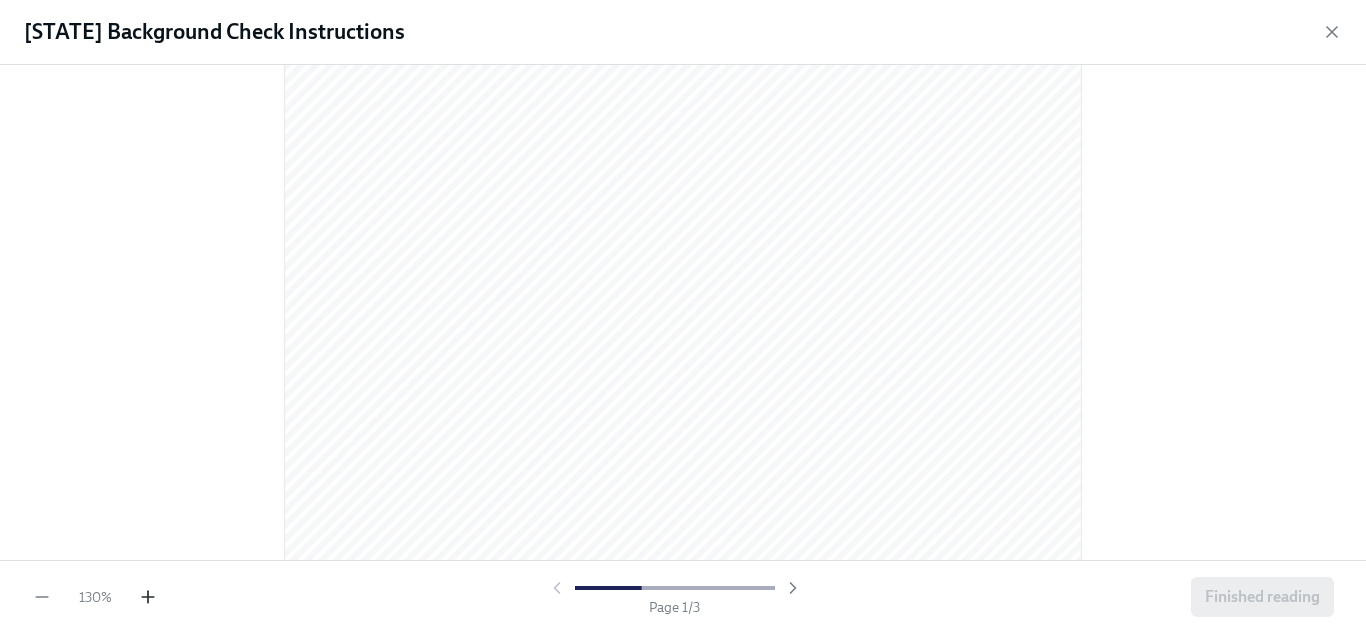 click 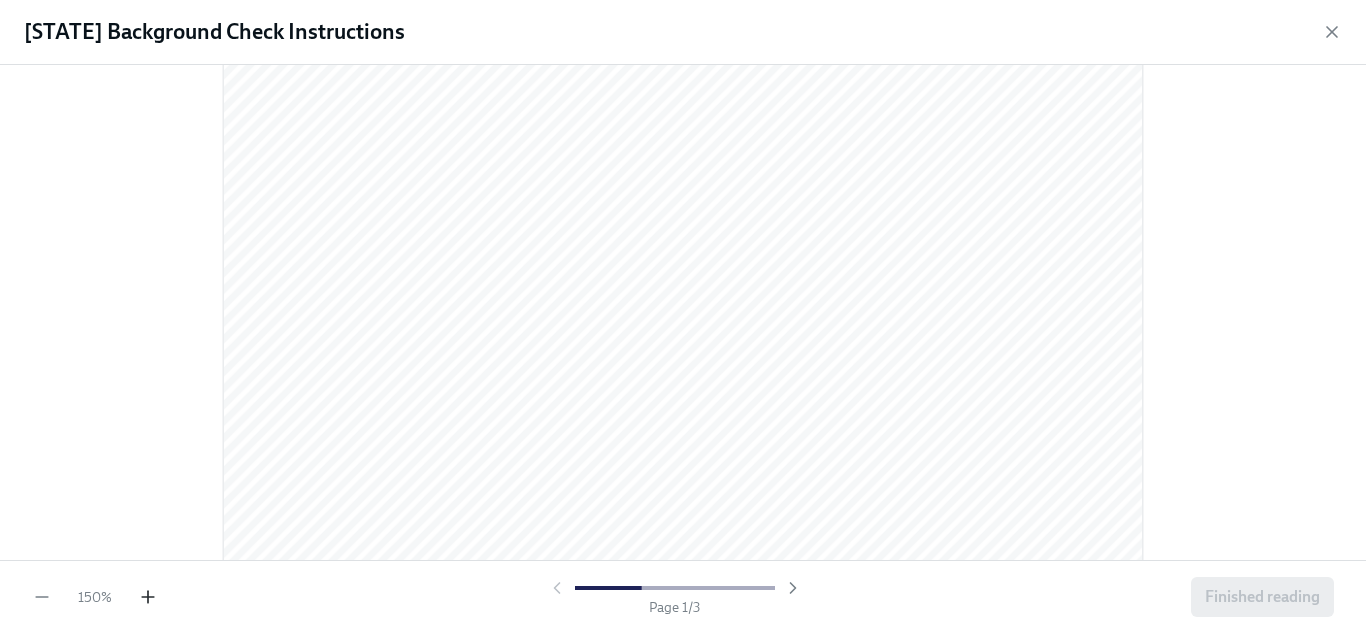 click 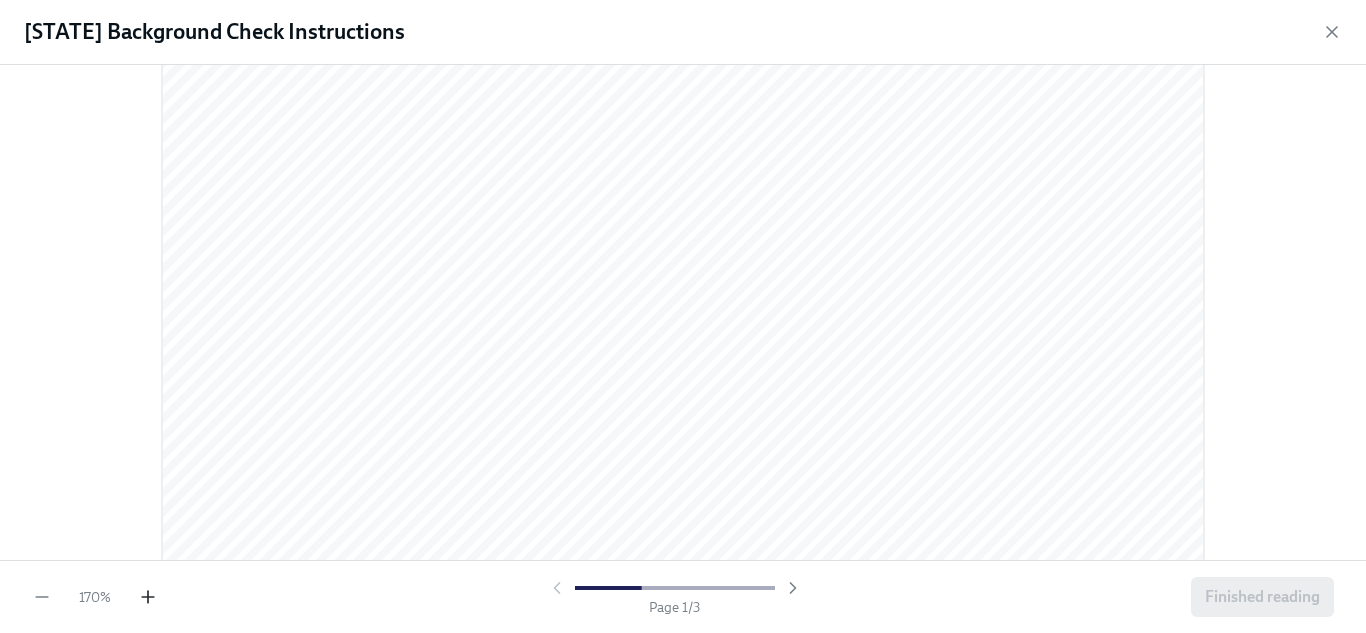 click 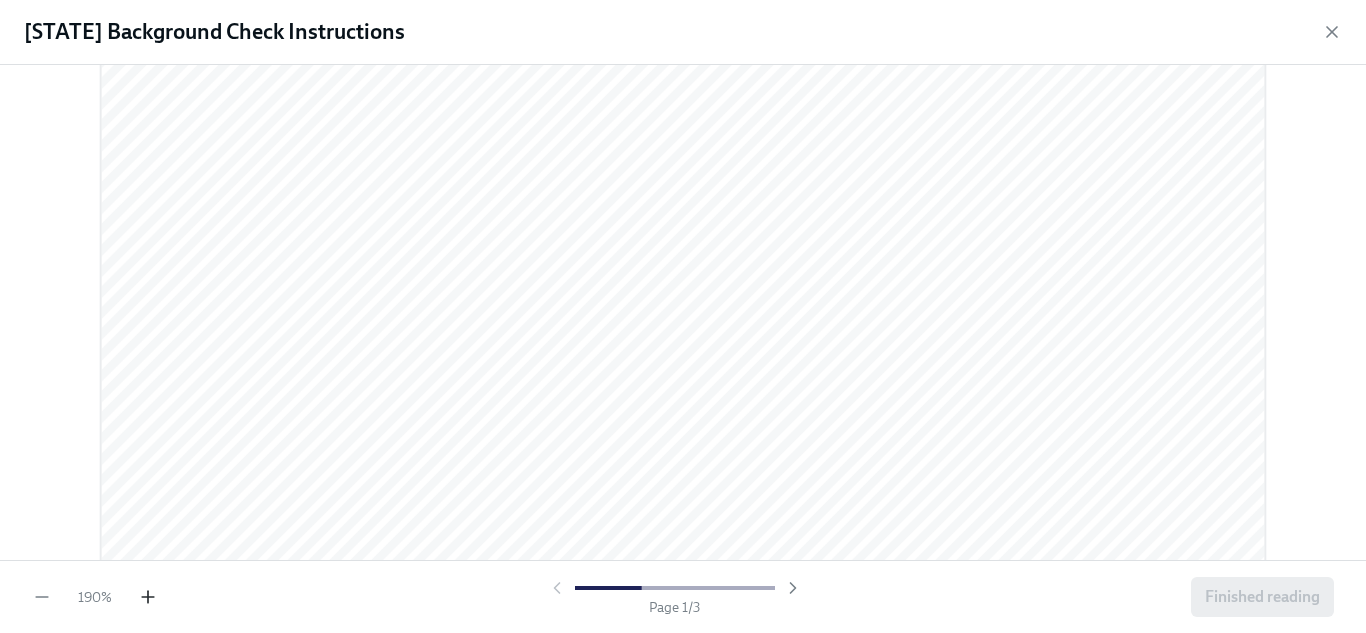 scroll, scrollTop: 604, scrollLeft: 0, axis: vertical 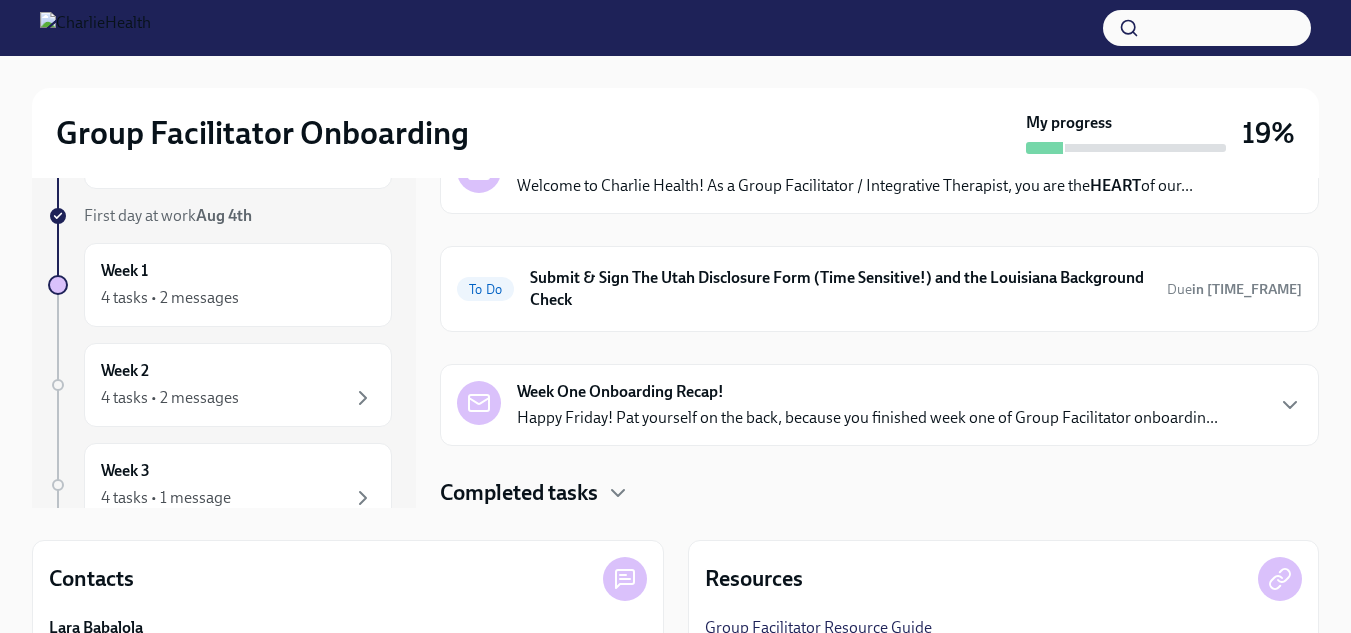 click on "Happy Friday! Pat yourself on the back, because you finished week one of Group Facilitator onboardin..." at bounding box center [867, 418] 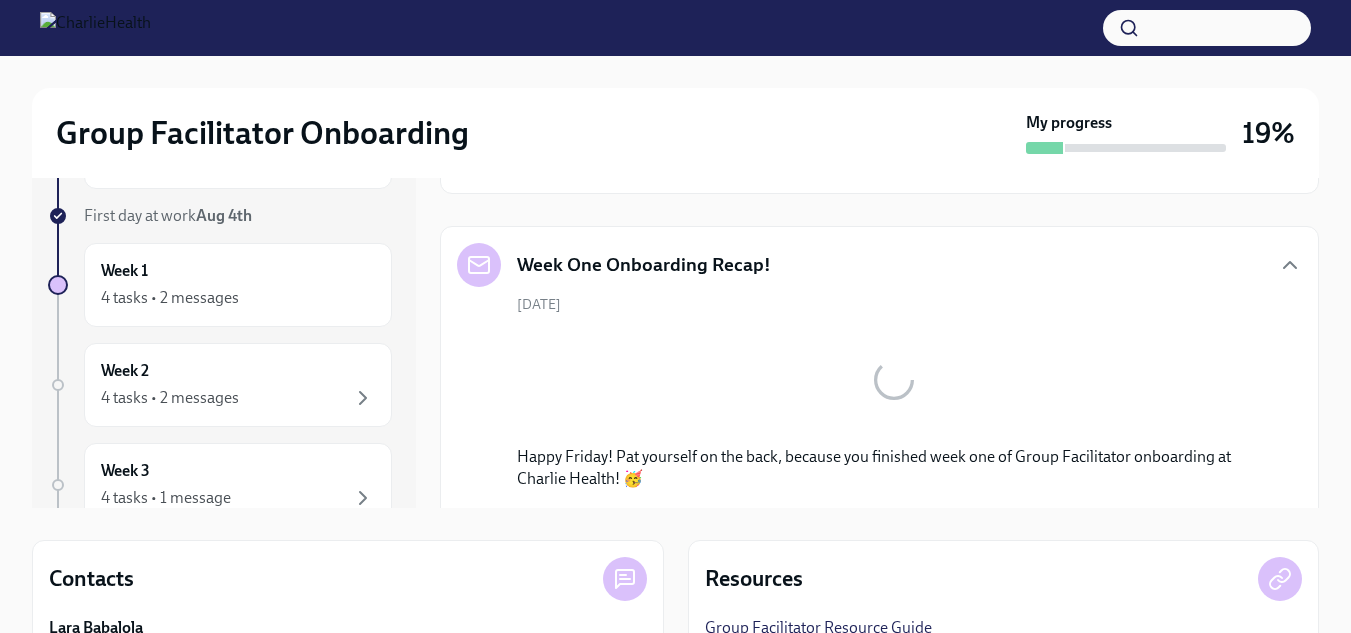 scroll, scrollTop: 173, scrollLeft: 0, axis: vertical 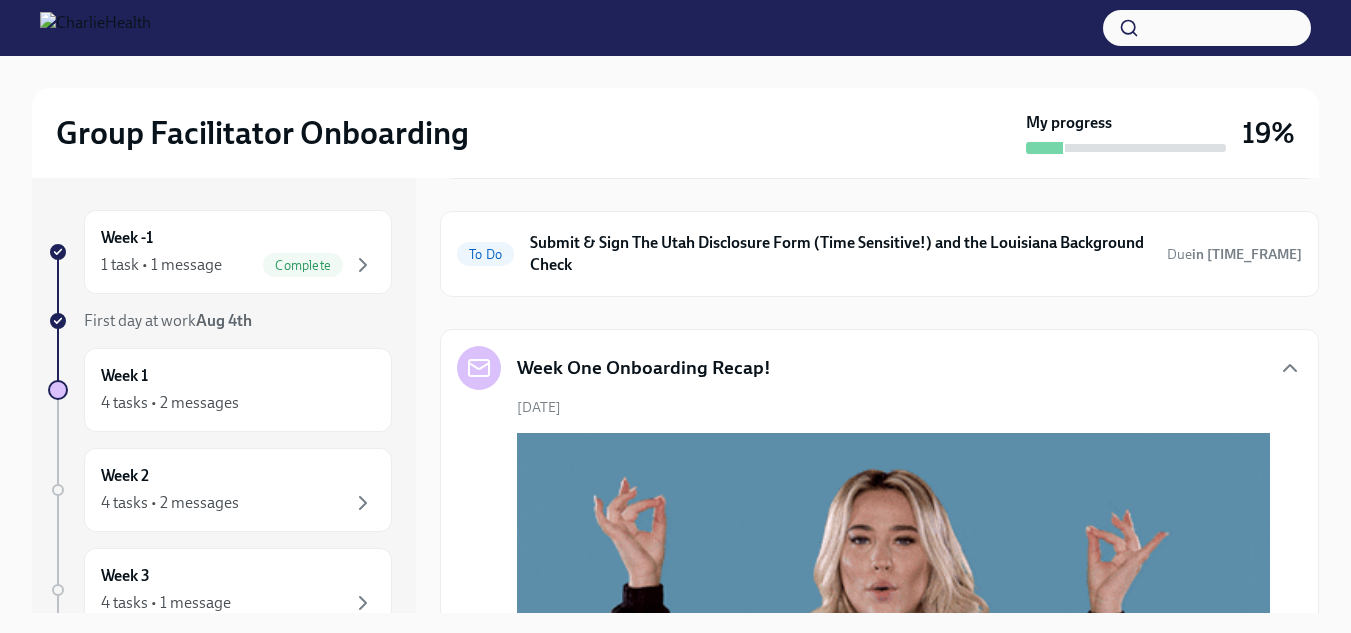 click at bounding box center [675, 28] 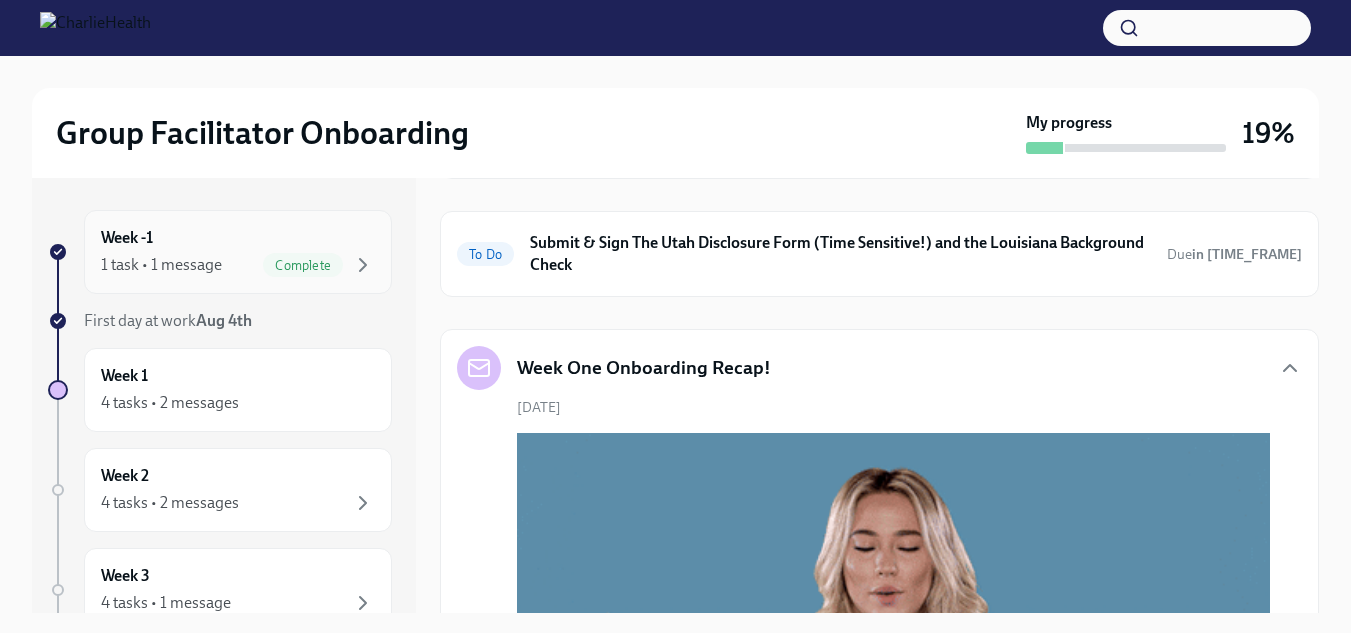 click on "1 task • 1 message" at bounding box center (161, 265) 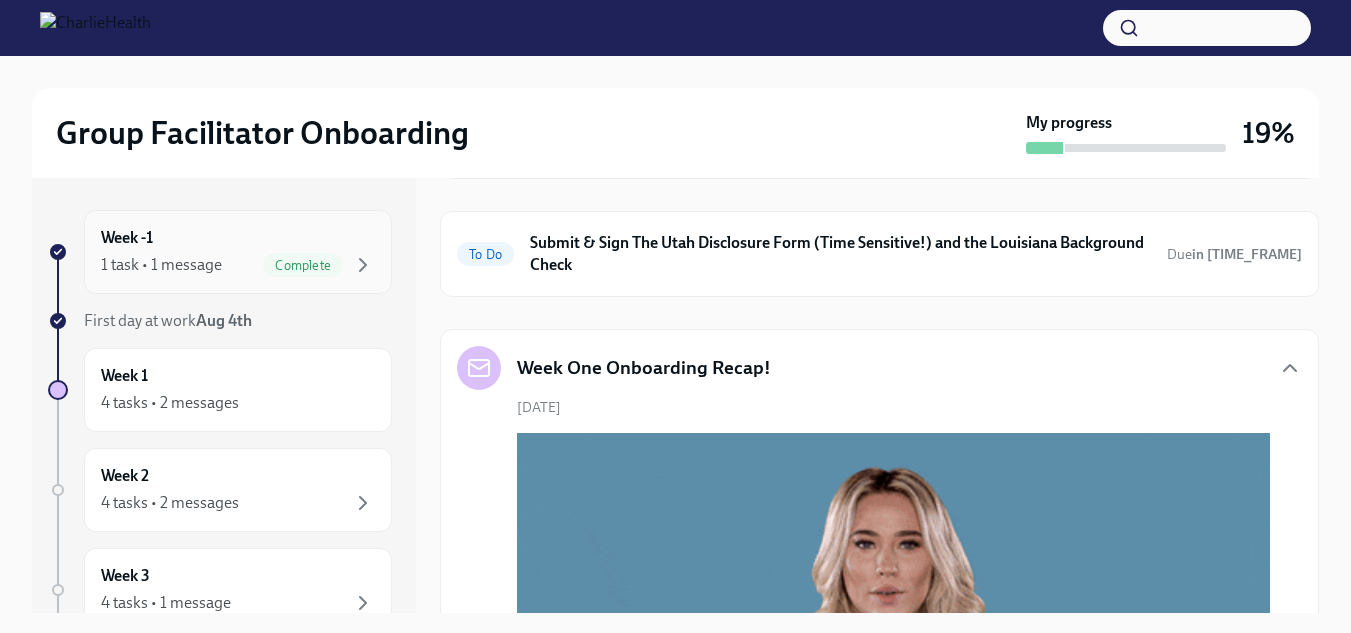 scroll, scrollTop: 159, scrollLeft: 0, axis: vertical 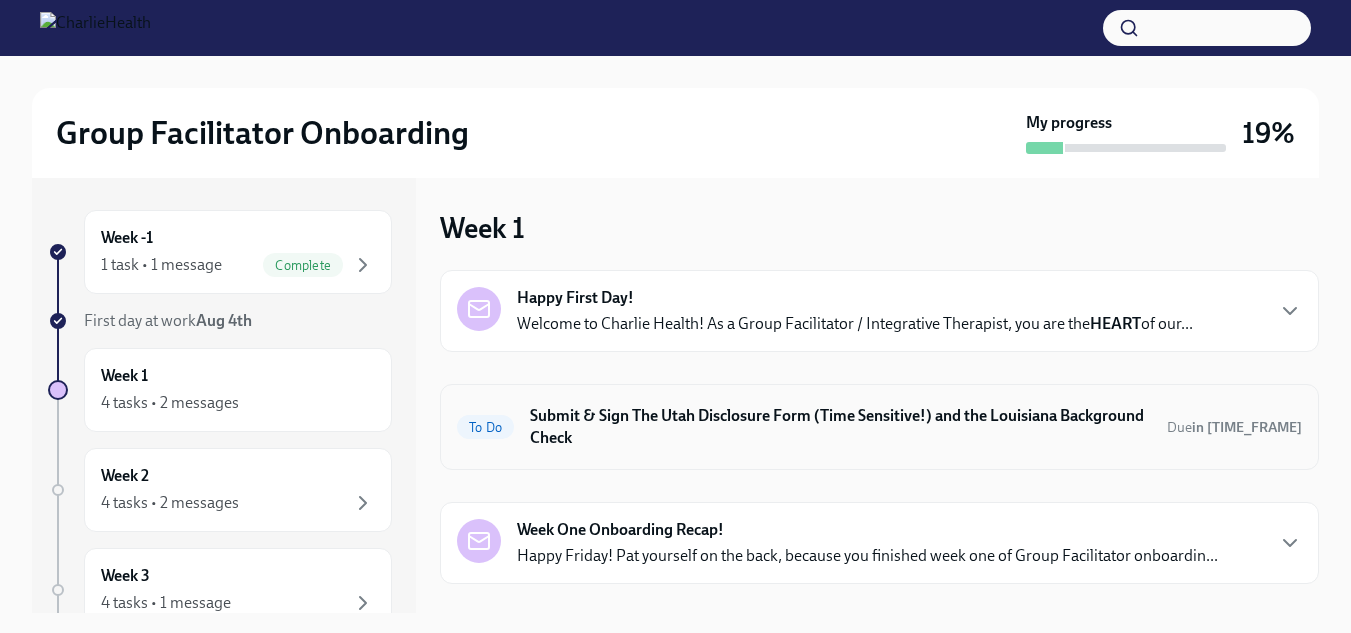 click on "Submit & Sign The Utah Disclosure Form (Time Sensitive!) and the Louisiana Background Check" at bounding box center [840, 427] 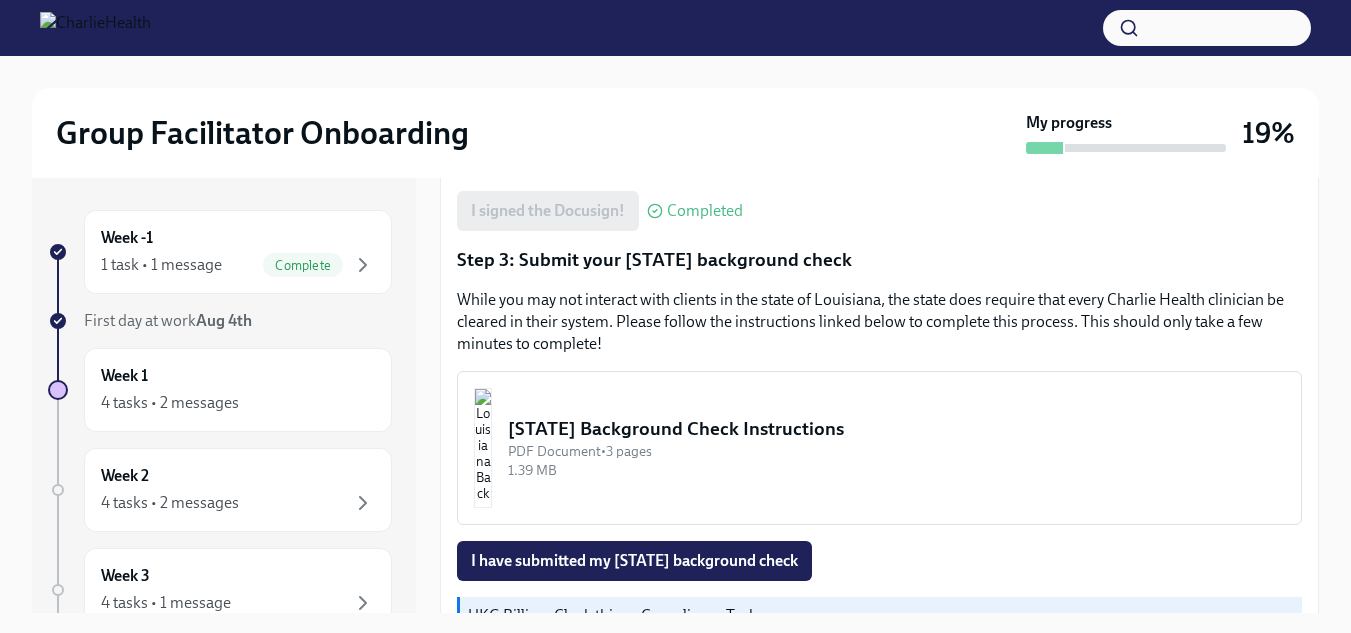 scroll, scrollTop: 637, scrollLeft: 0, axis: vertical 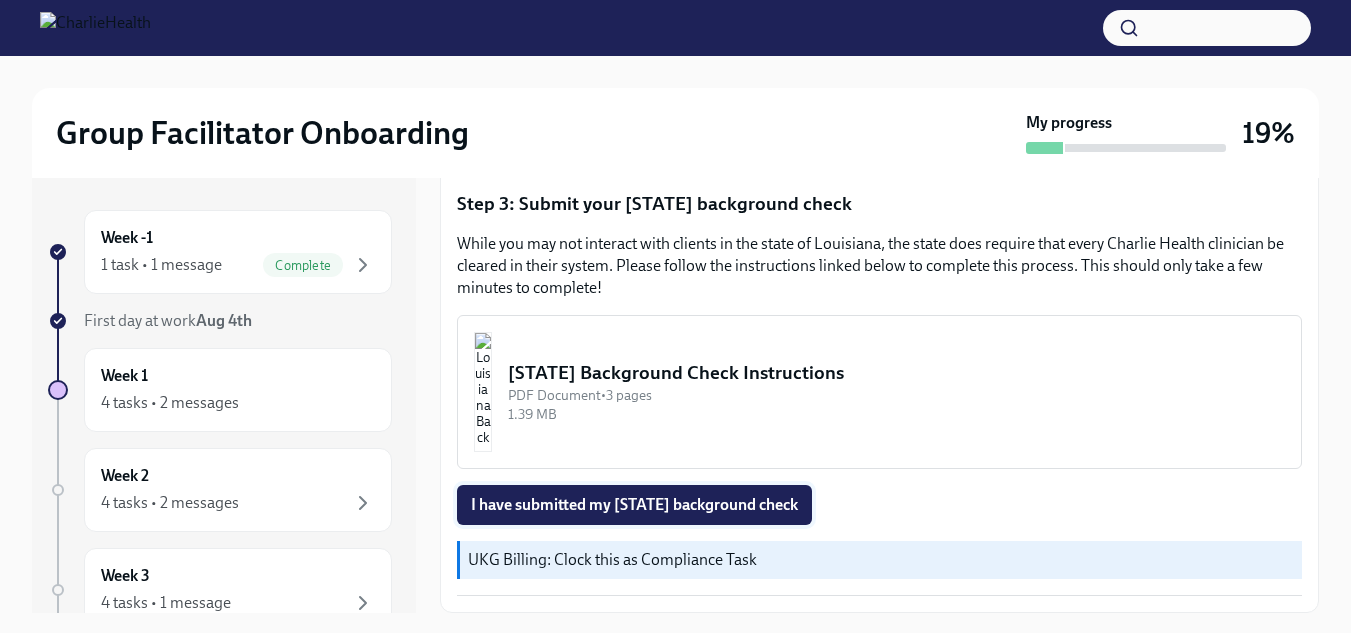 click on "I have submitted my [STATE] background check" at bounding box center [634, 505] 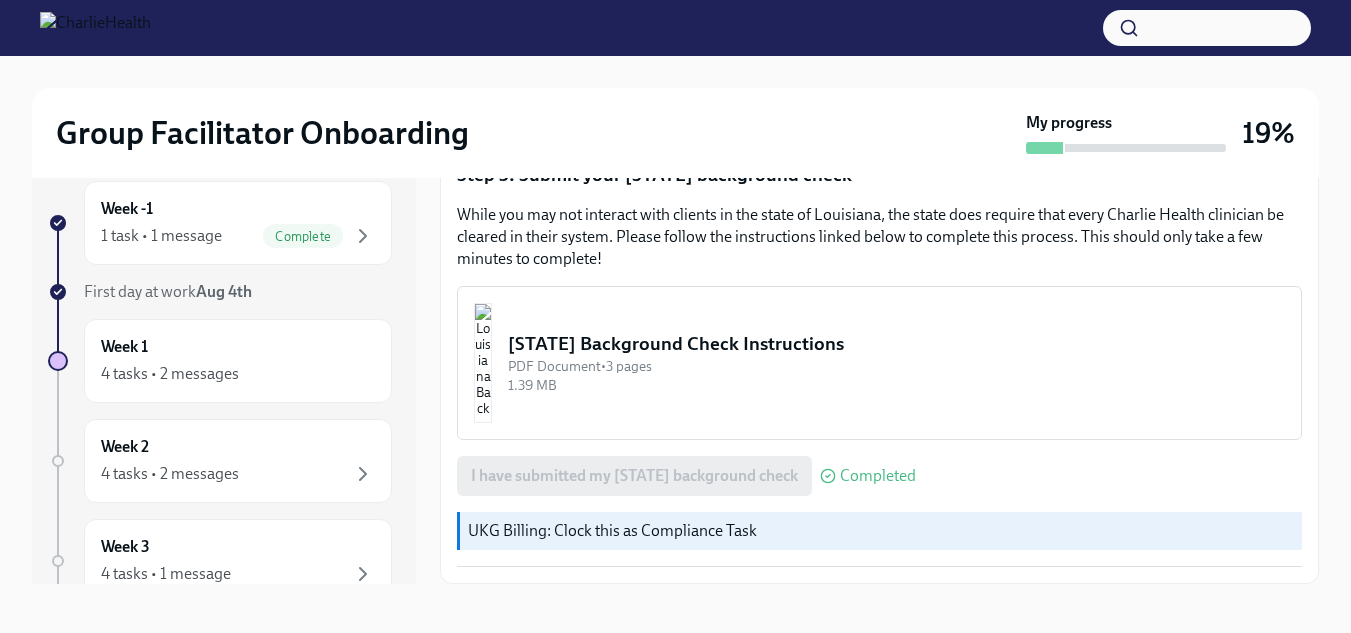 scroll, scrollTop: 36, scrollLeft: 0, axis: vertical 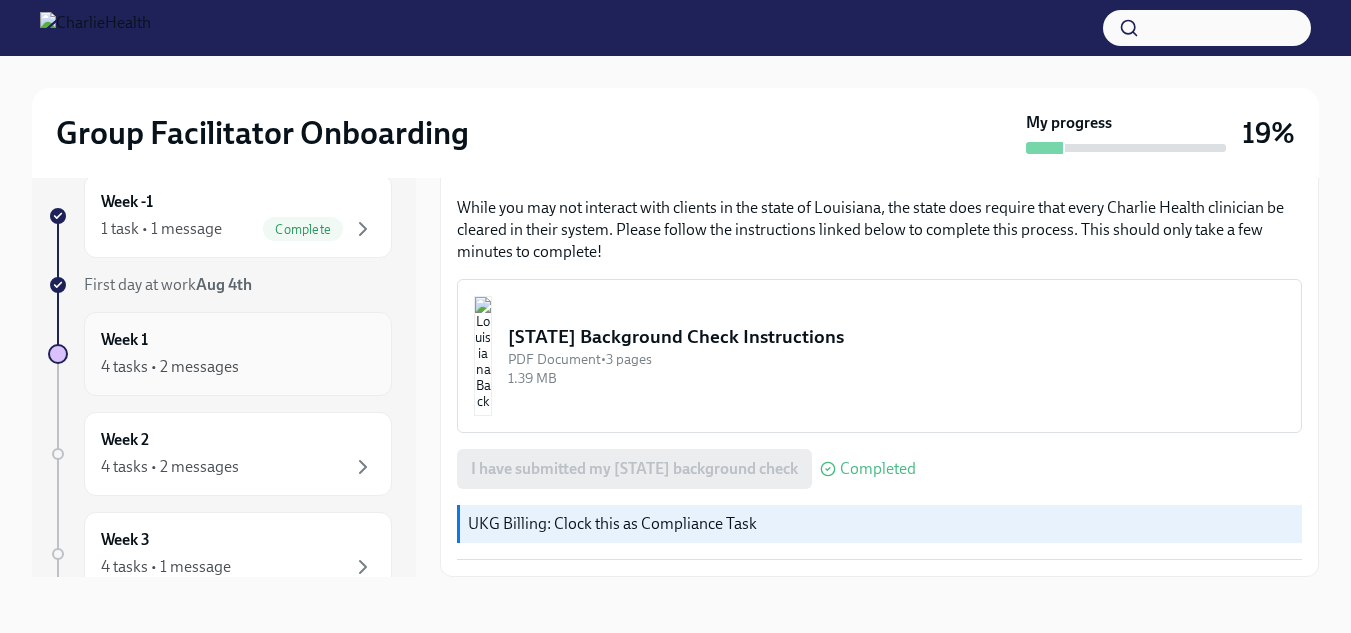 click on "4 tasks • 2 messages" at bounding box center (170, 367) 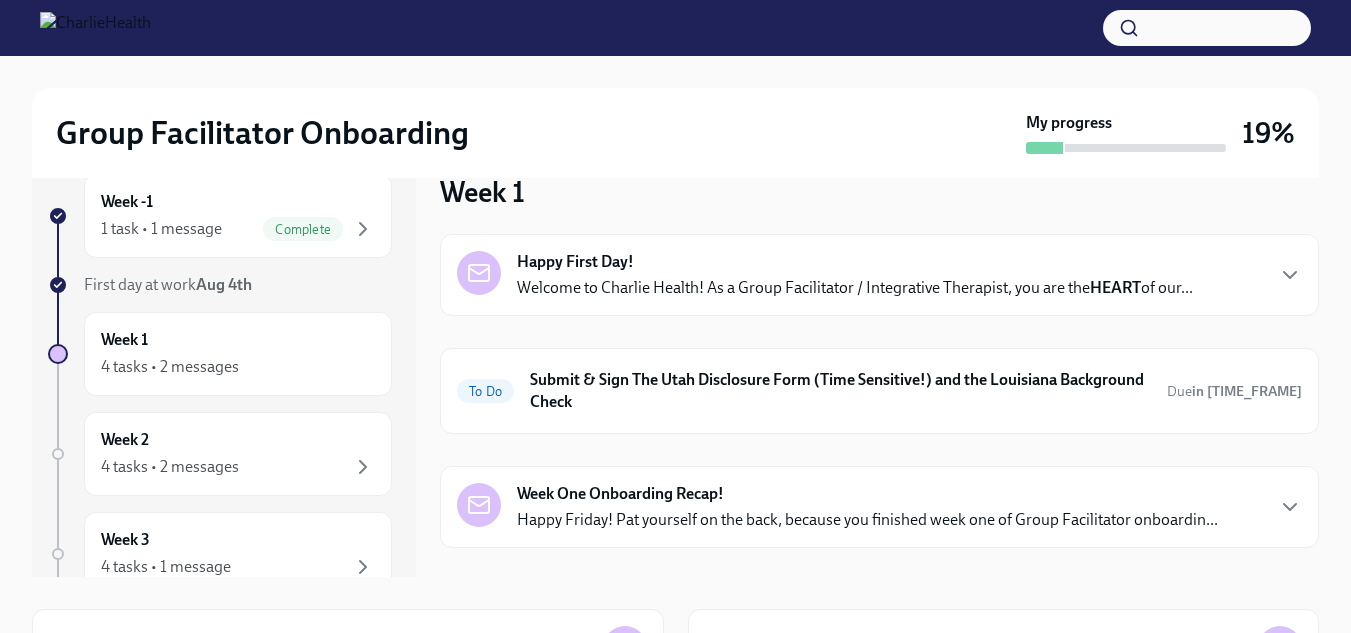 click on "4 tasks • 2 messages" at bounding box center [170, 367] 